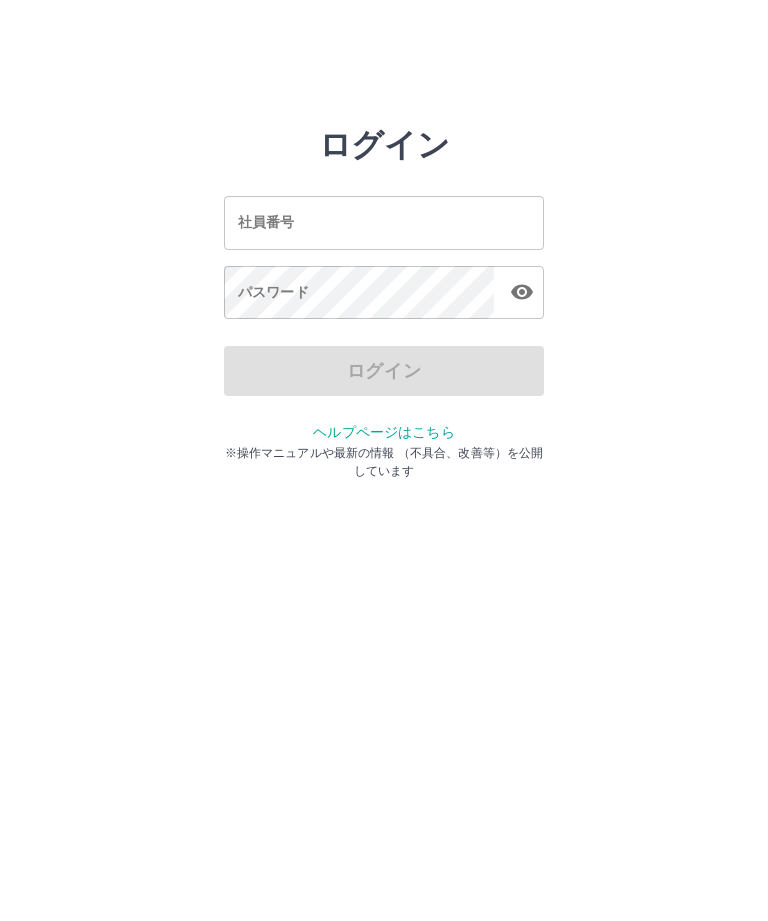 scroll, scrollTop: 0, scrollLeft: 0, axis: both 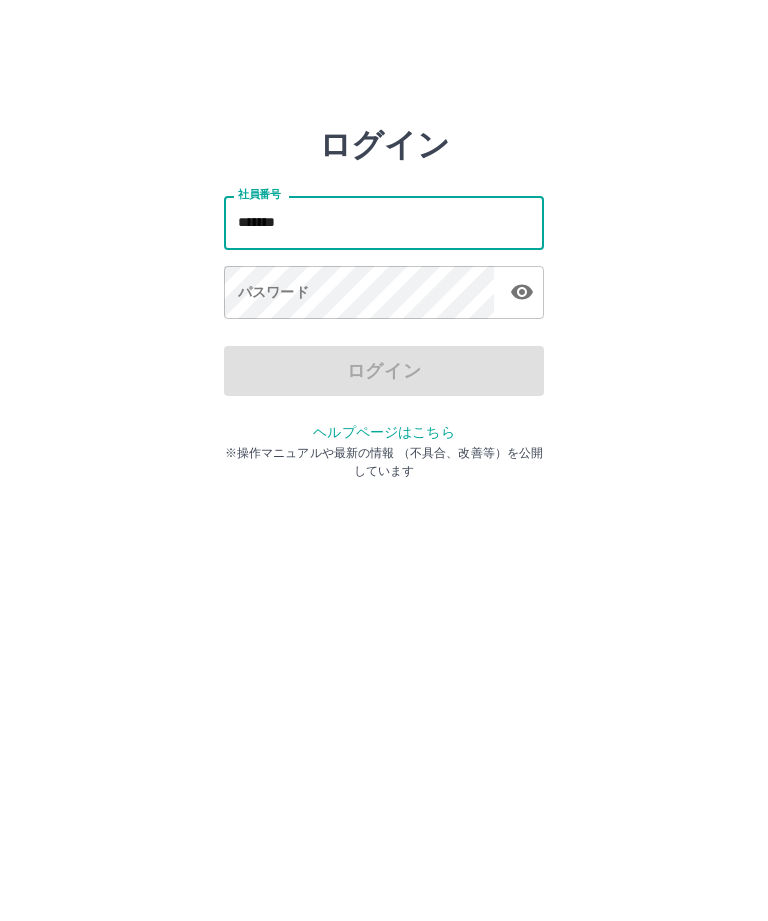 type on "*******" 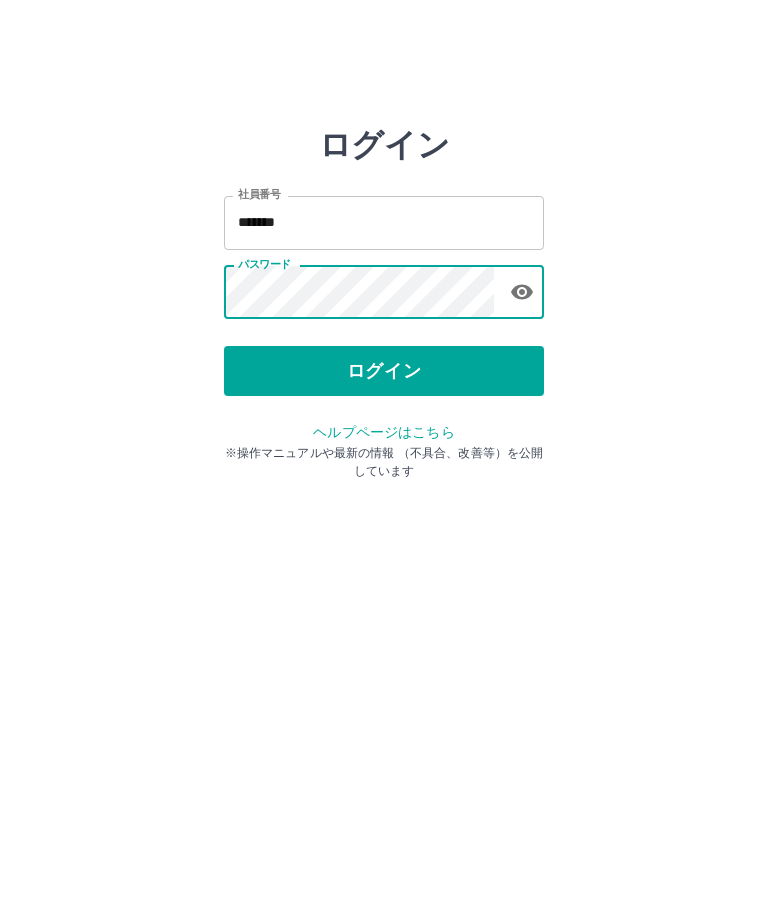 click on "ログイン" at bounding box center [384, 371] 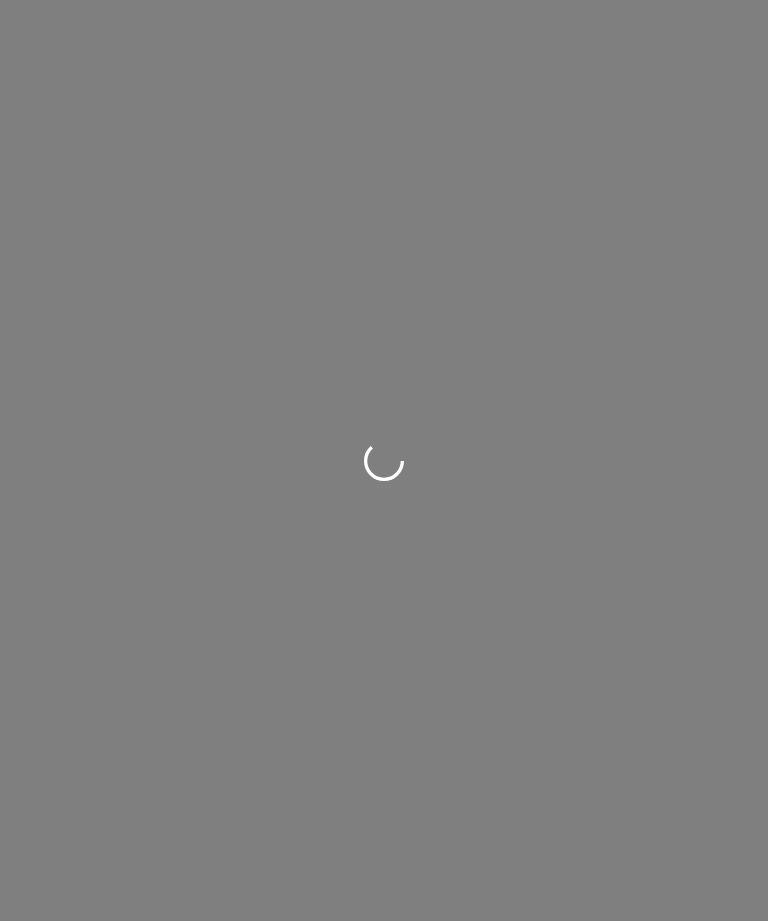 scroll, scrollTop: 0, scrollLeft: 0, axis: both 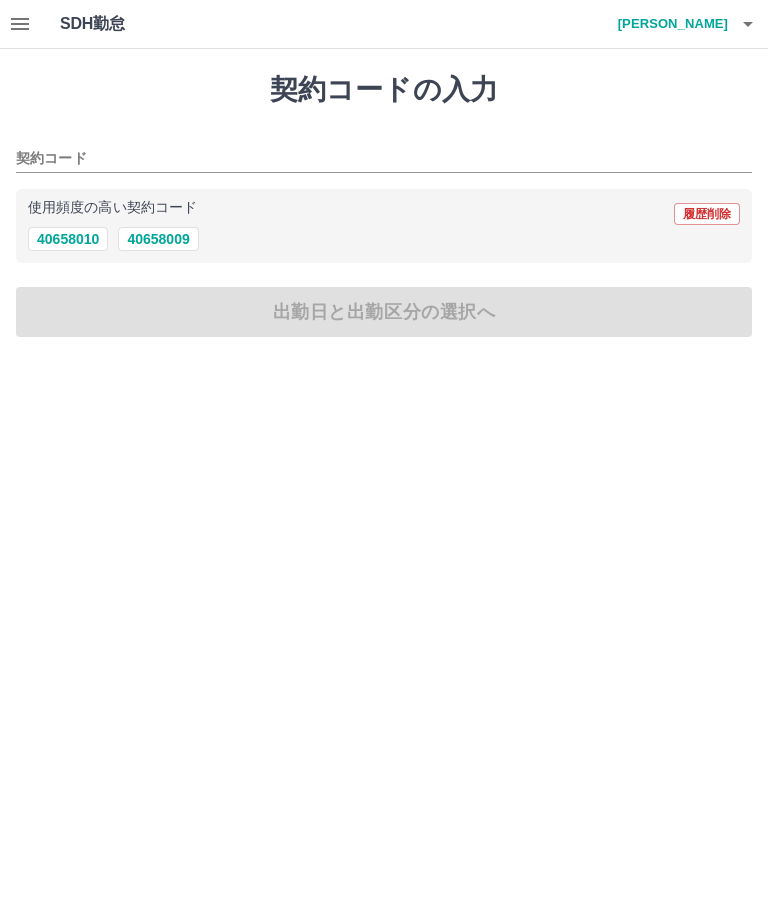 click on "40658010" at bounding box center (68, 239) 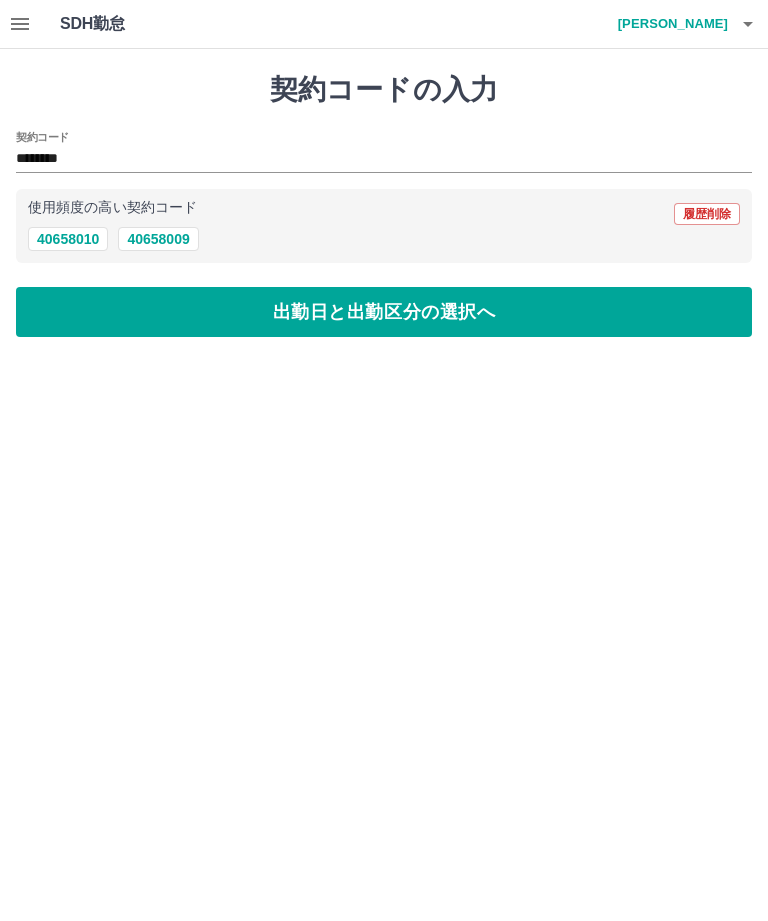 click on "出勤日と出勤区分の選択へ" at bounding box center (384, 312) 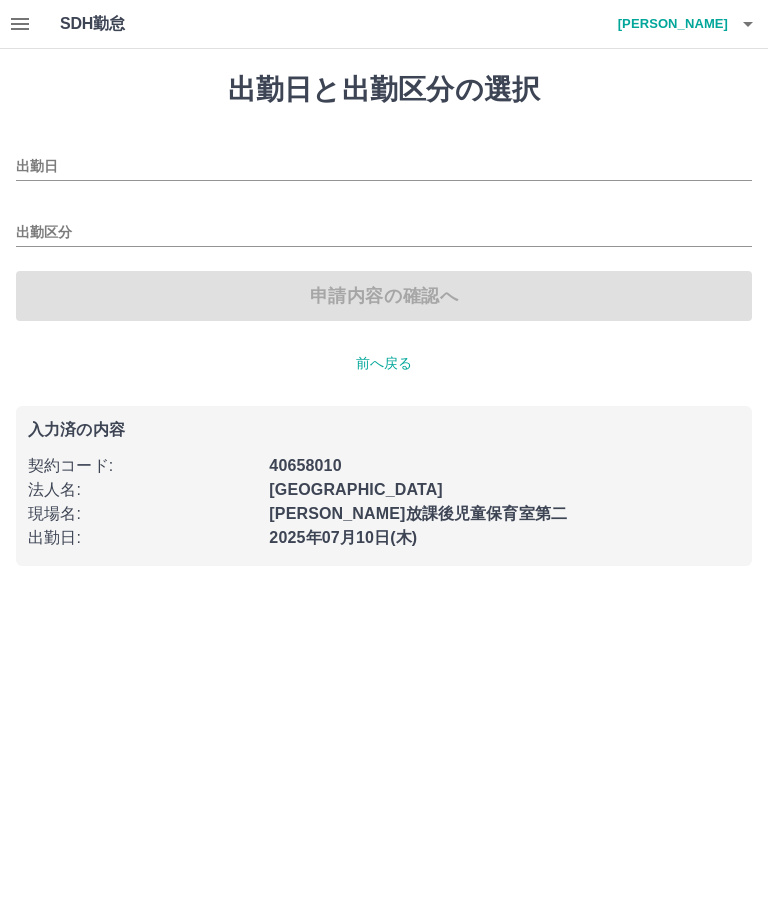 type on "**********" 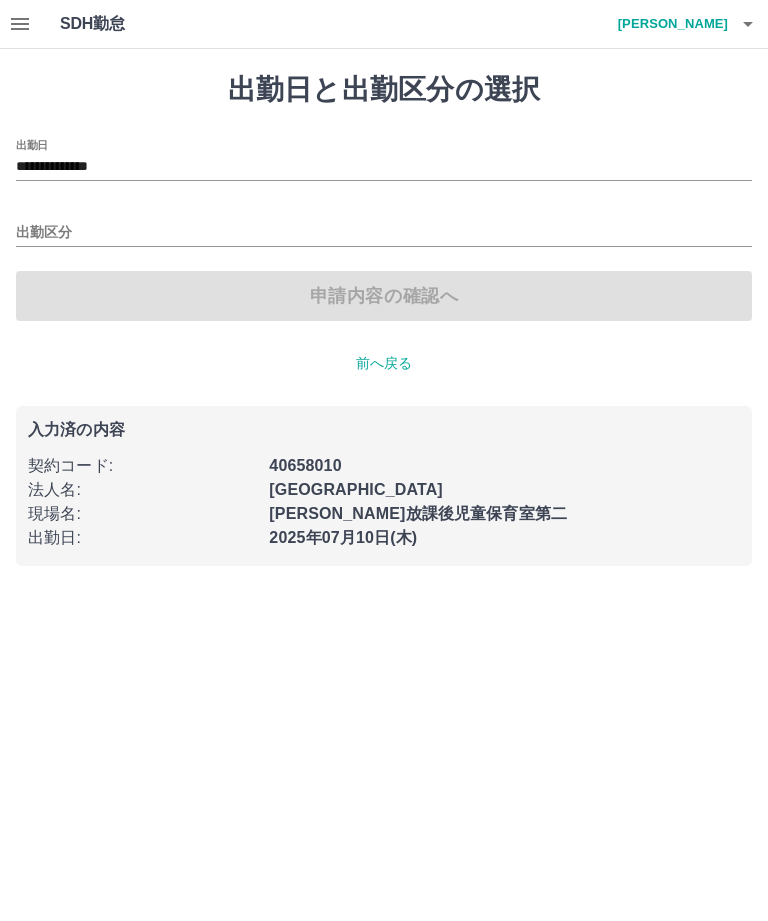 click on "出勤区分" at bounding box center (384, 233) 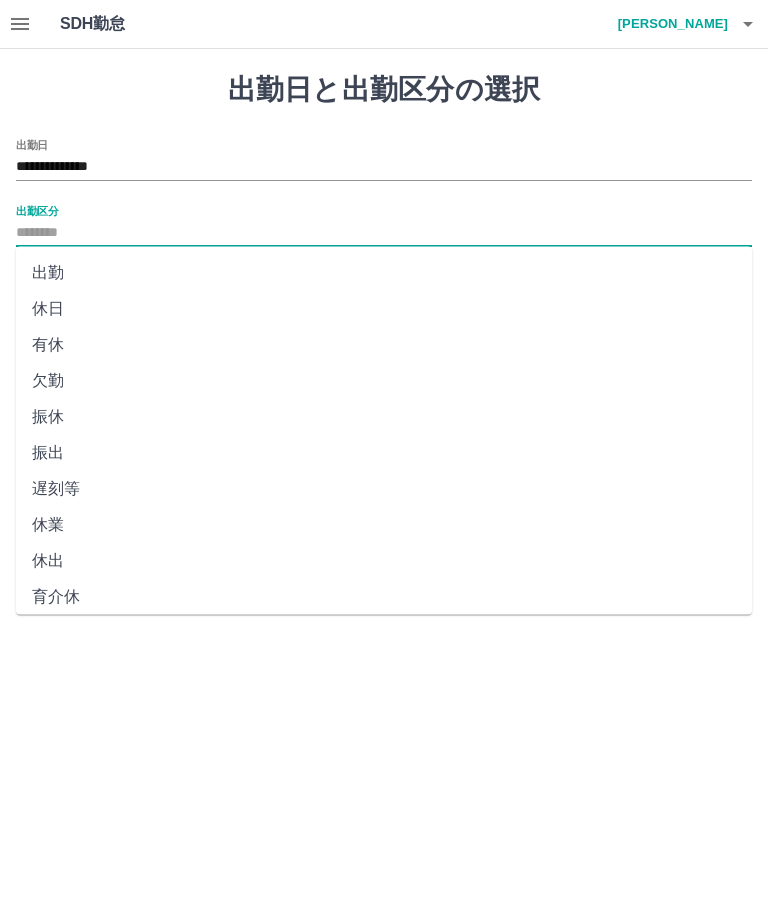 click on "出勤" at bounding box center [384, 273] 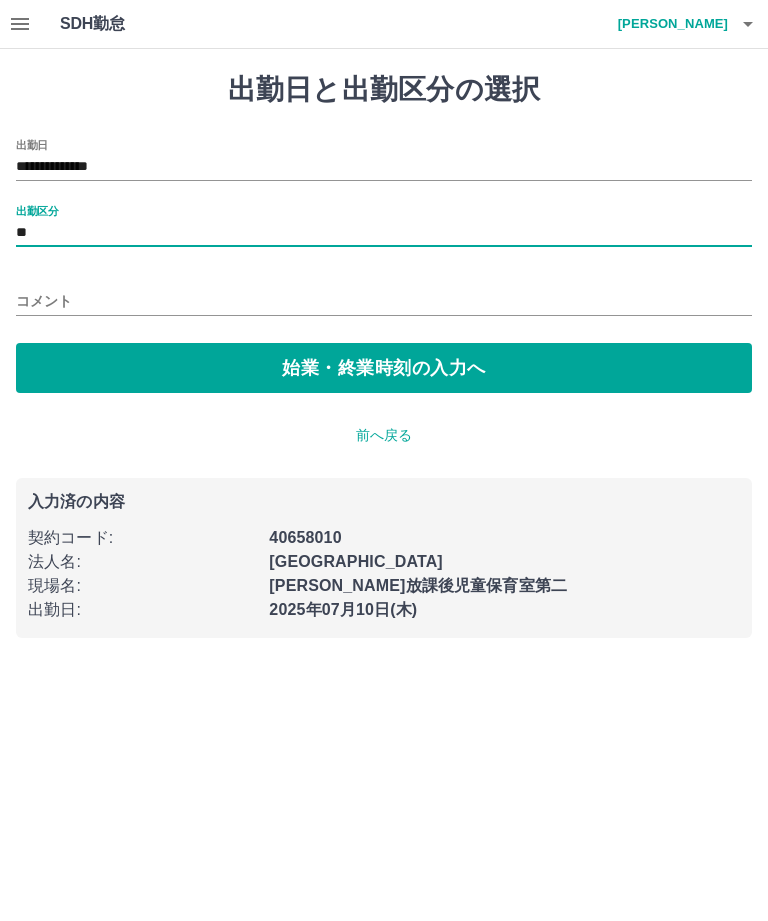 click on "始業・終業時刻の入力へ" at bounding box center [384, 368] 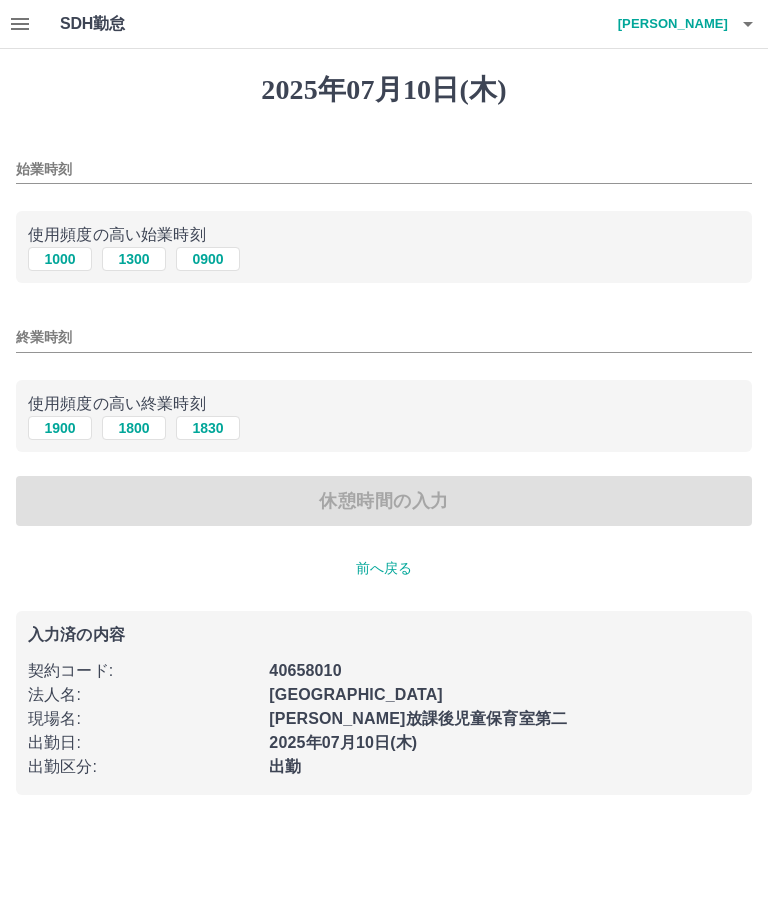 click on "1300" at bounding box center [134, 259] 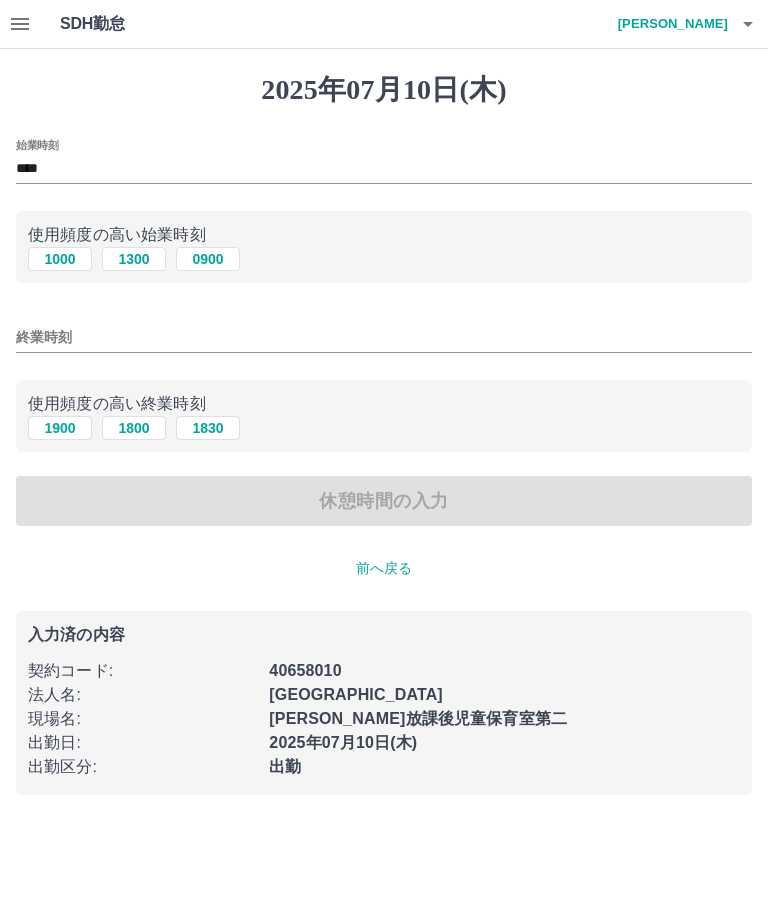 click on "1800" at bounding box center [134, 428] 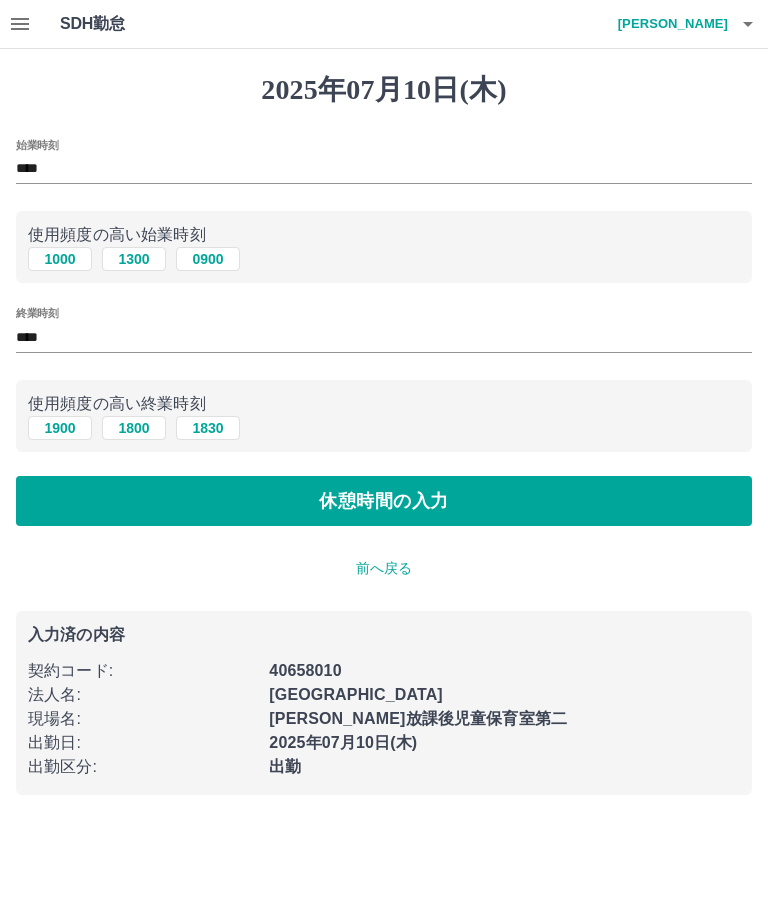 click on "休憩時間の入力" at bounding box center (384, 501) 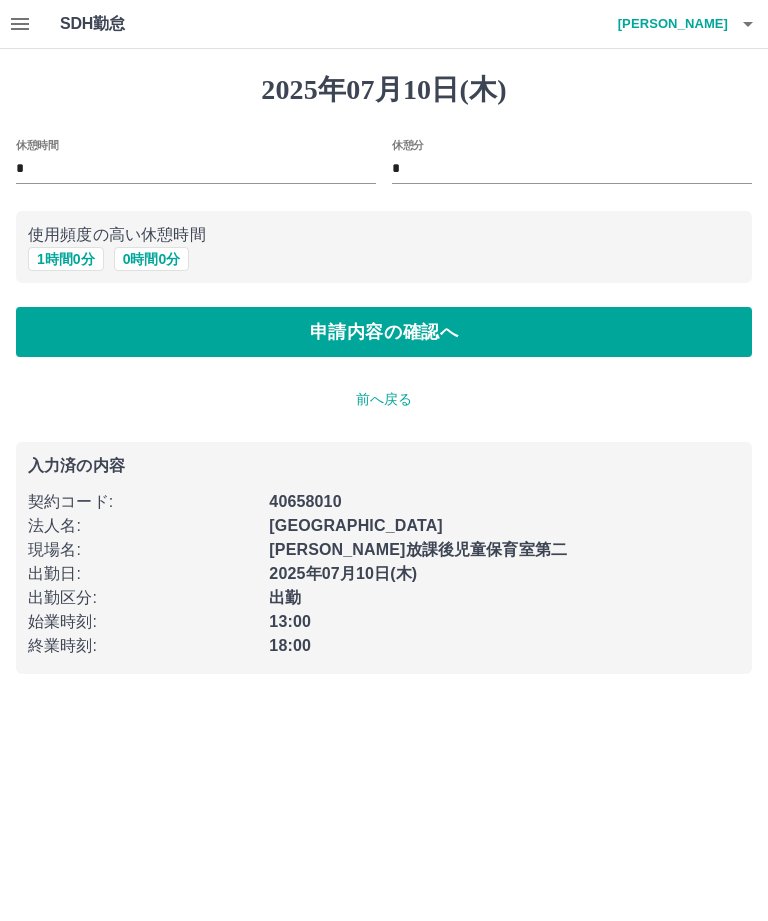 click on "0 時間 0 分" at bounding box center (152, 259) 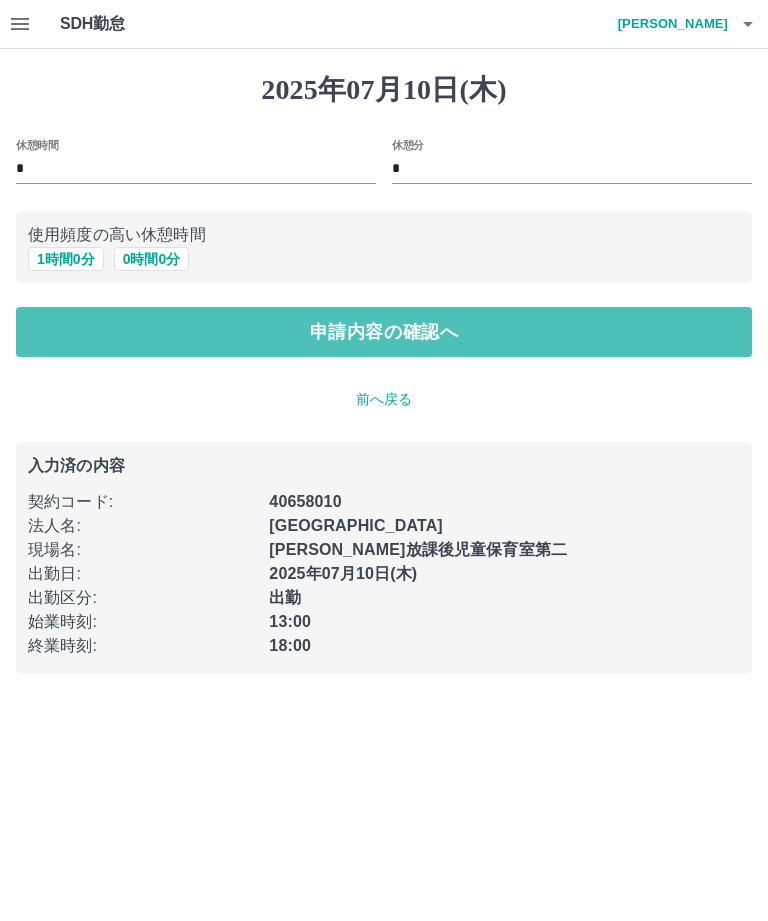 click on "申請内容の確認へ" at bounding box center [384, 332] 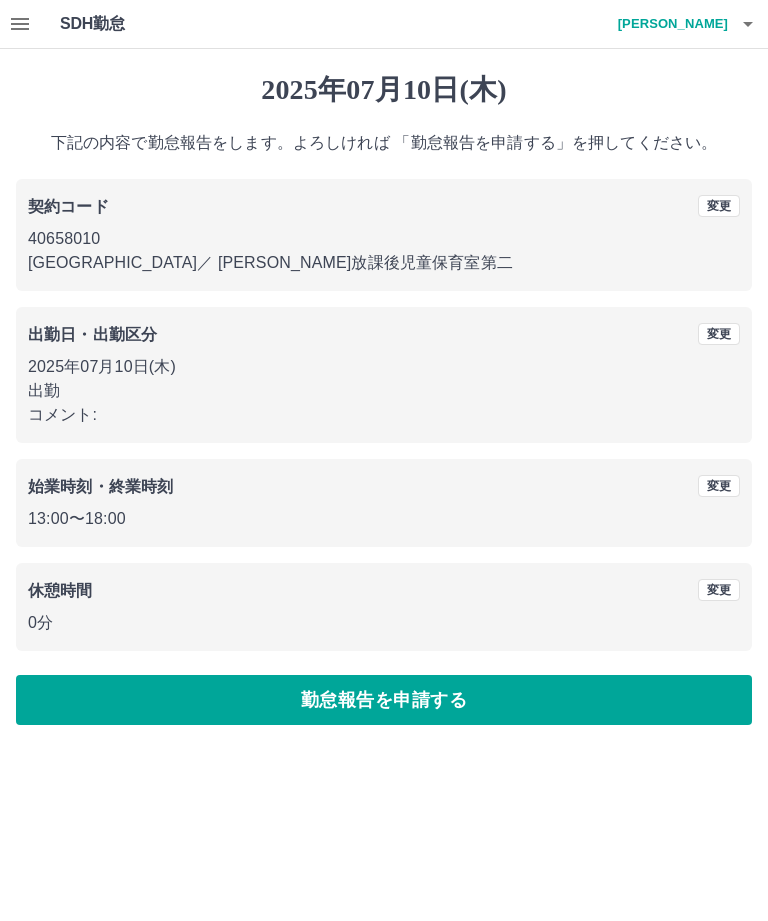 click on "勤怠報告を申請する" at bounding box center [384, 700] 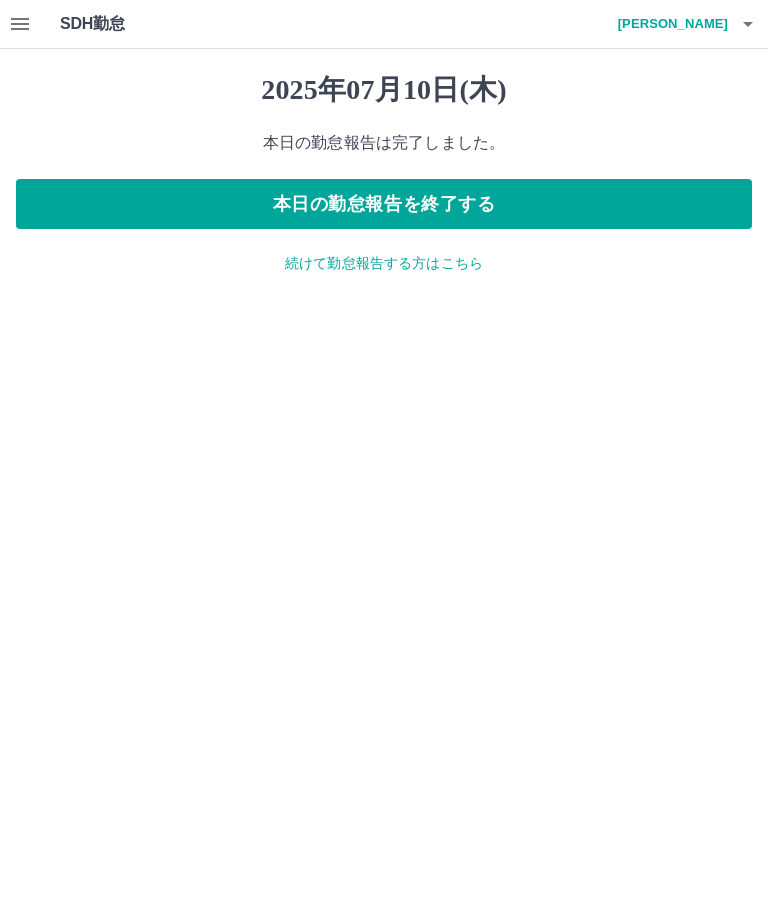 click on "続けて勤怠報告する方はこちら" at bounding box center [384, 263] 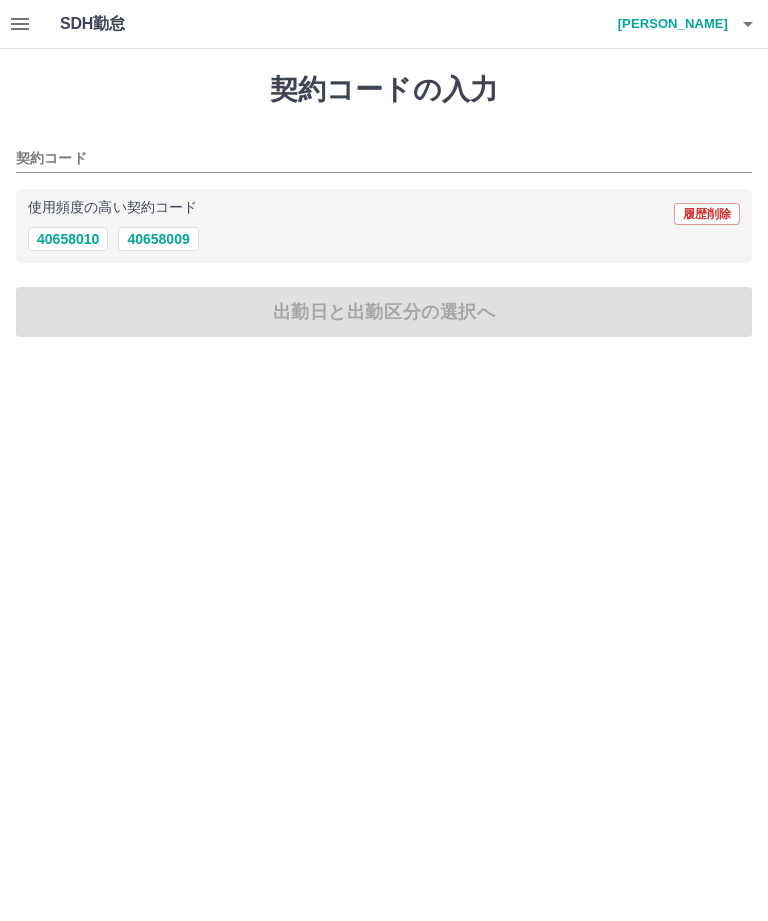 click on "40658010" at bounding box center (68, 239) 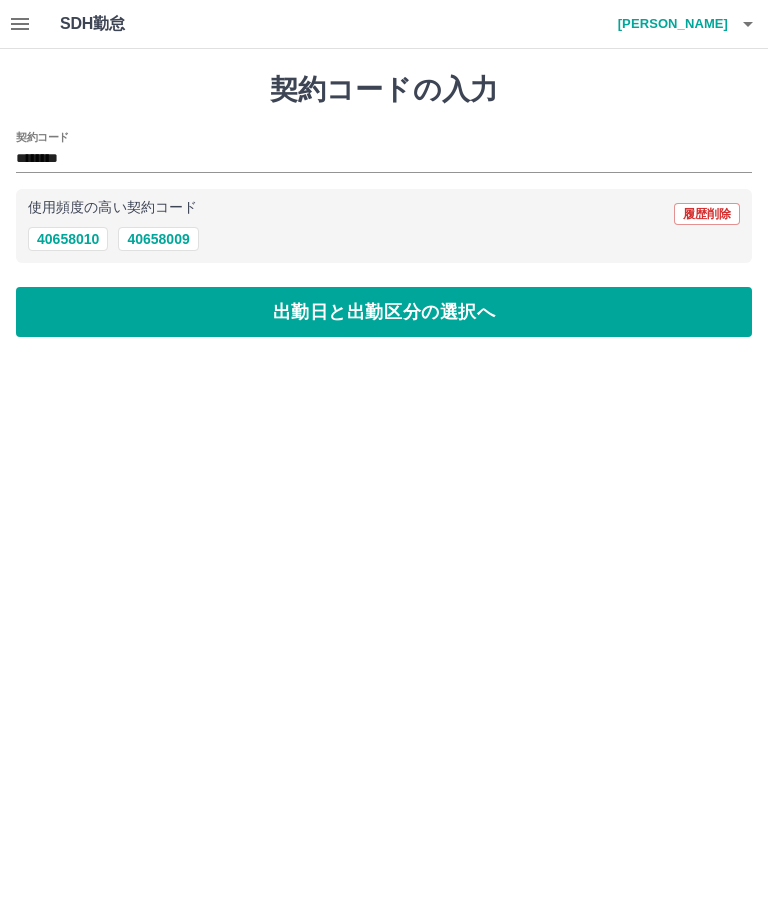 click on "出勤日と出勤区分の選択へ" at bounding box center (384, 312) 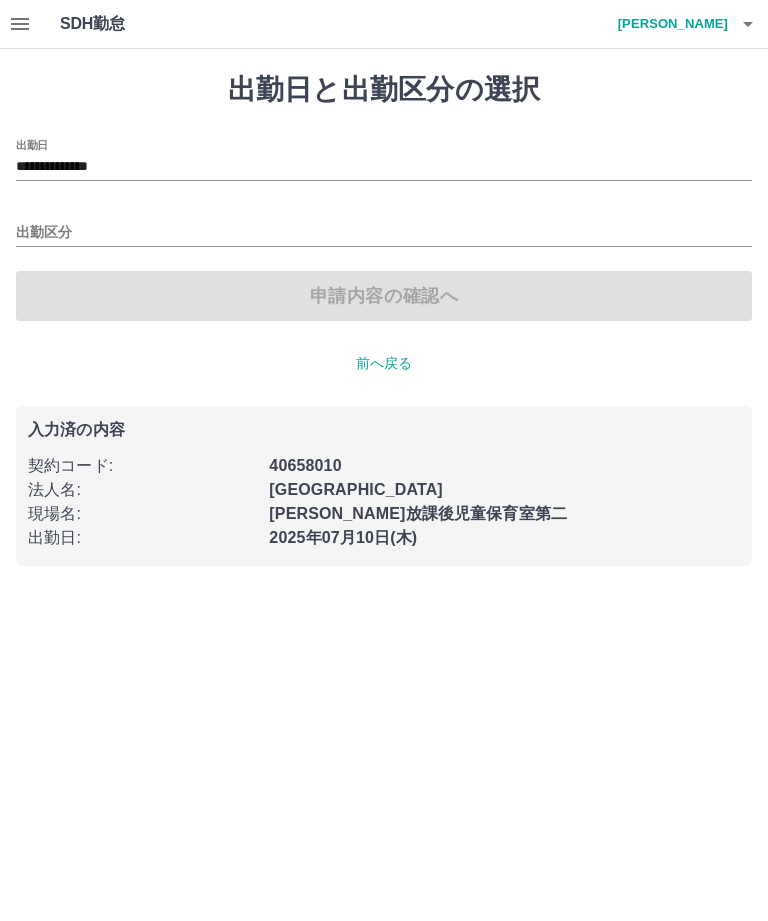 click on "出勤区分" at bounding box center [384, 233] 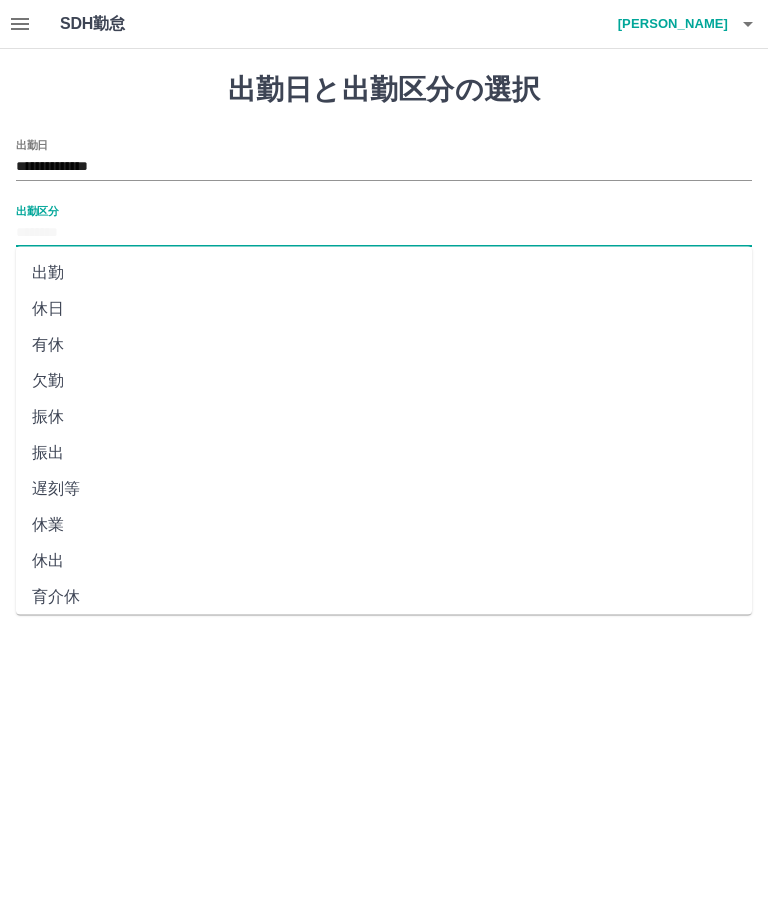 click on "休日" at bounding box center (384, 309) 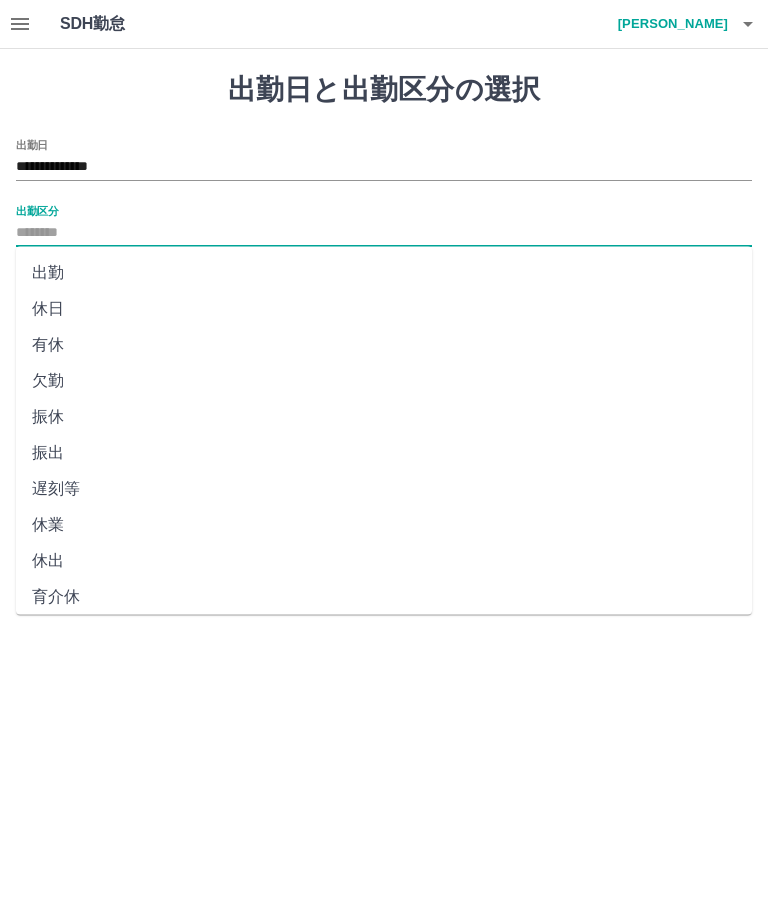 type on "**" 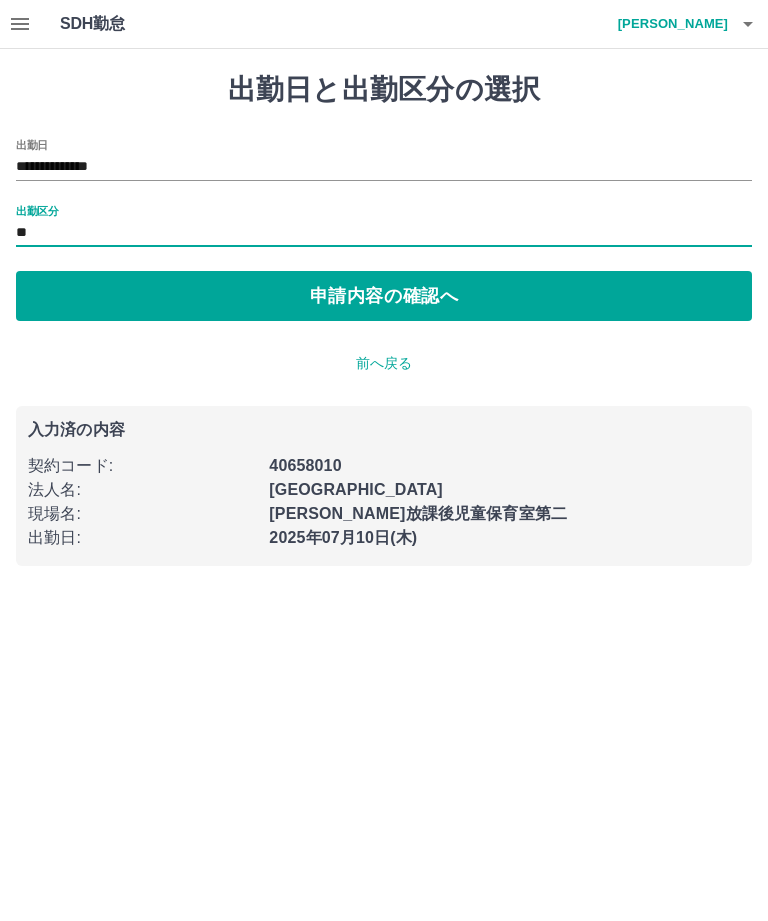 click on "**********" at bounding box center [384, 167] 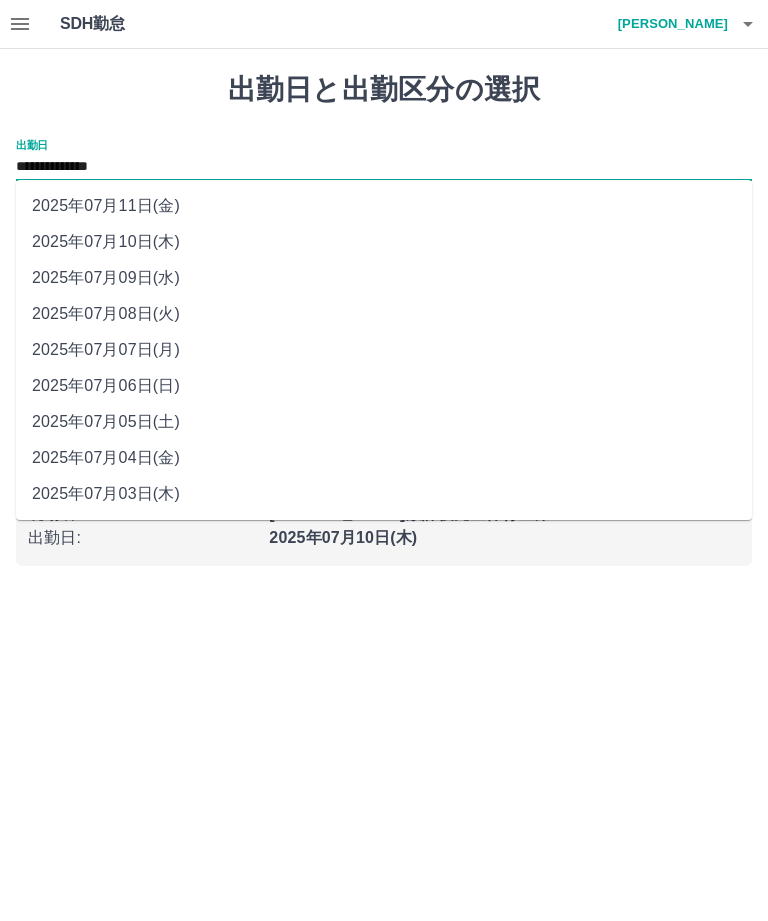 click on "2025年07月09日(水)" at bounding box center (384, 278) 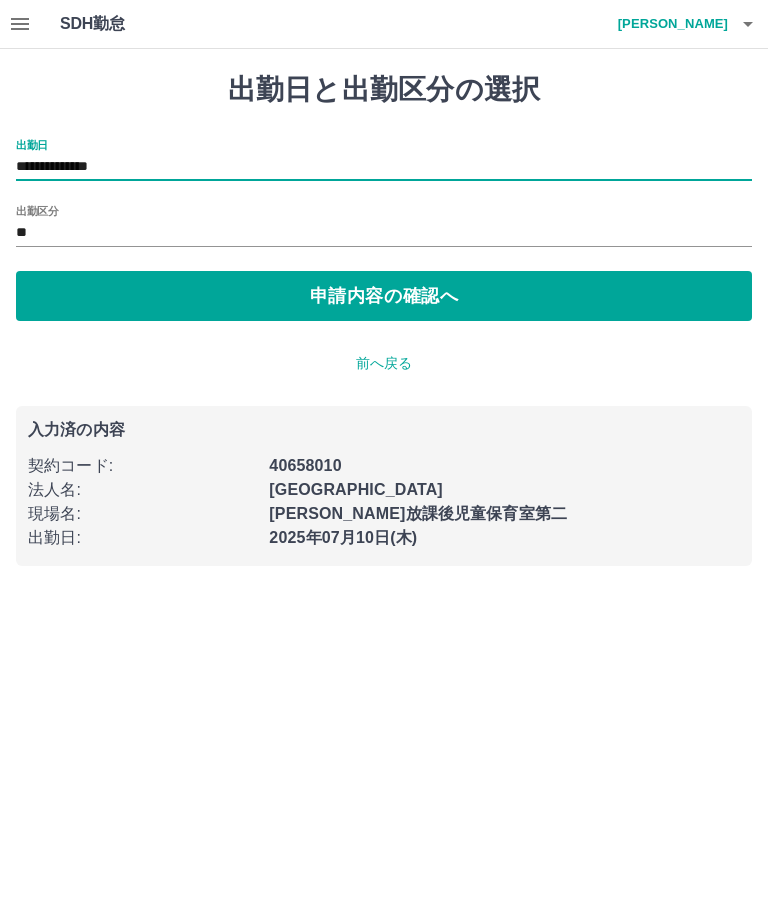 click on "申請内容の確認へ" at bounding box center (384, 296) 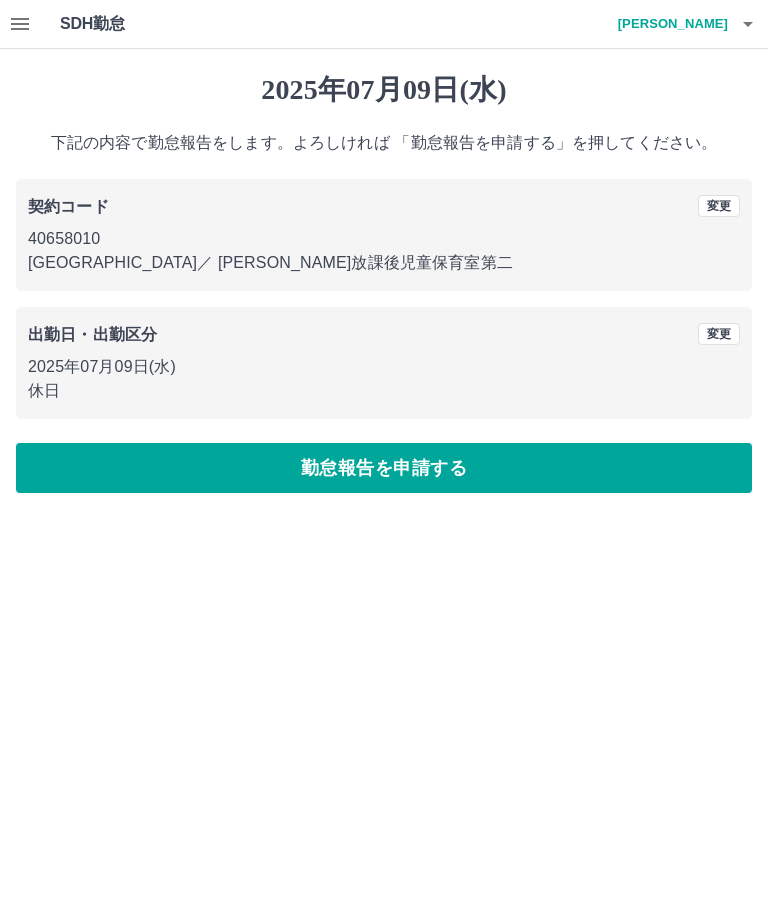click on "勤怠報告を申請する" at bounding box center (384, 468) 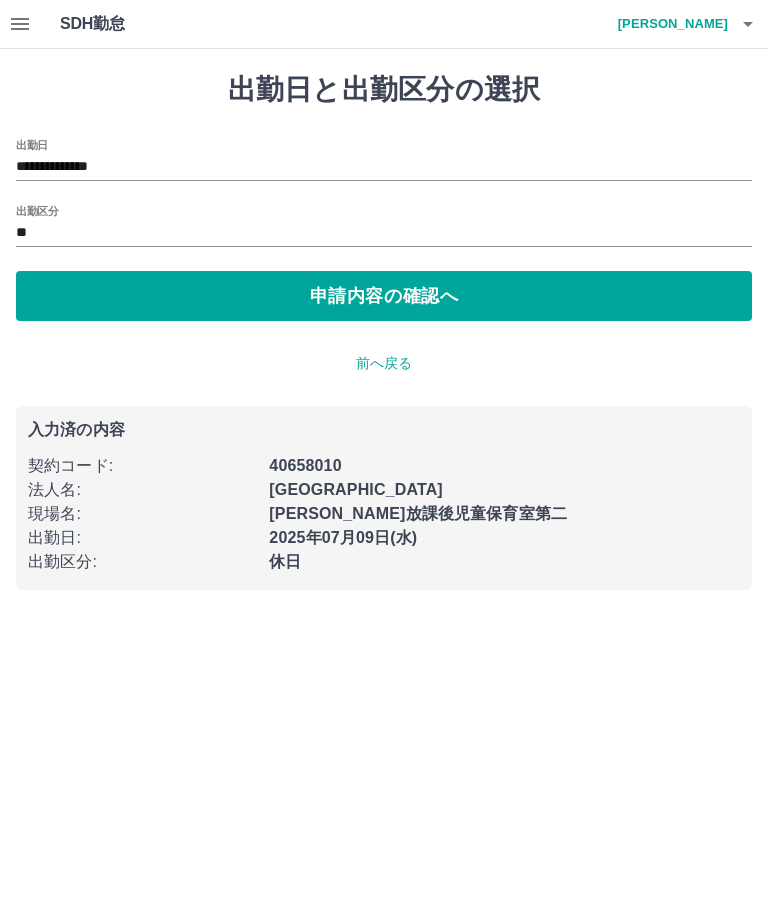 click on "**********" at bounding box center [384, 167] 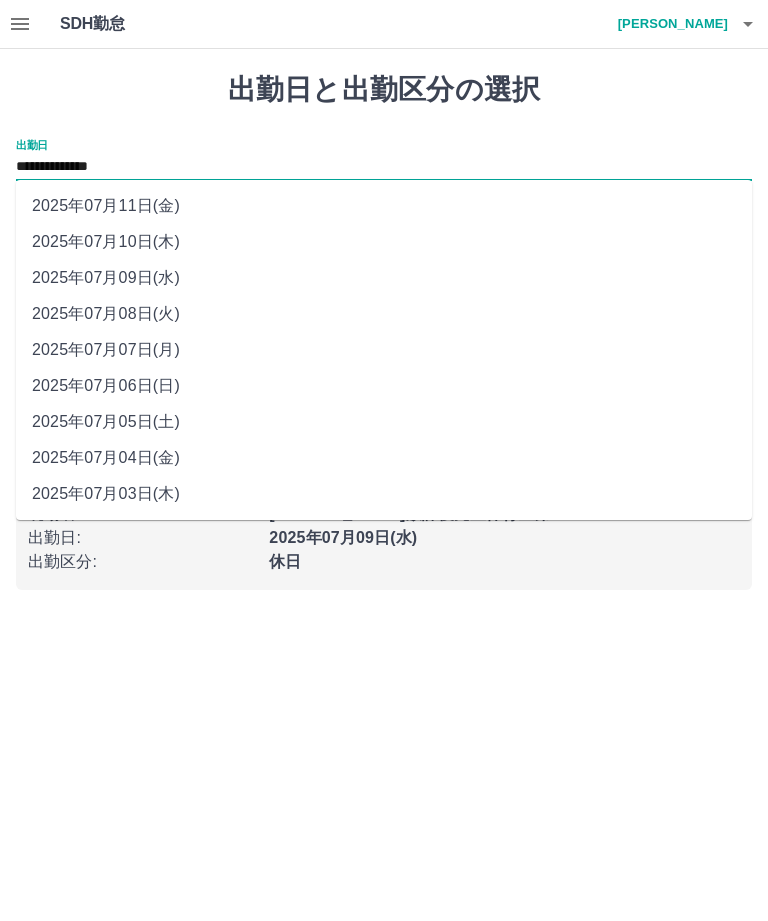 click on "2025年07月11日(金)" at bounding box center (384, 206) 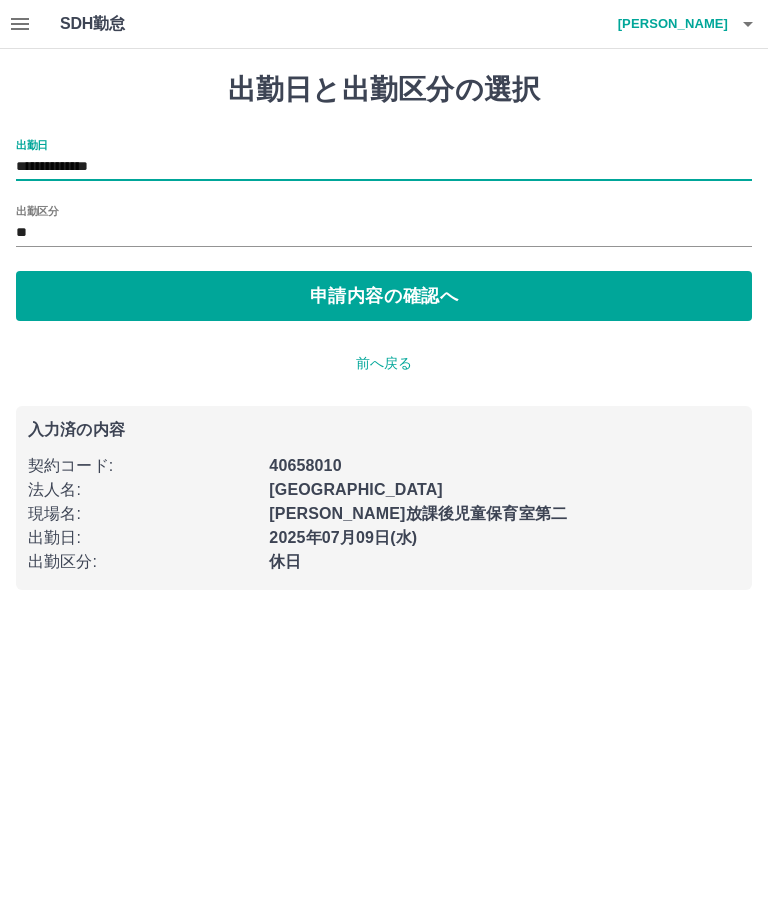 click on "申請内容の確認へ" at bounding box center [384, 296] 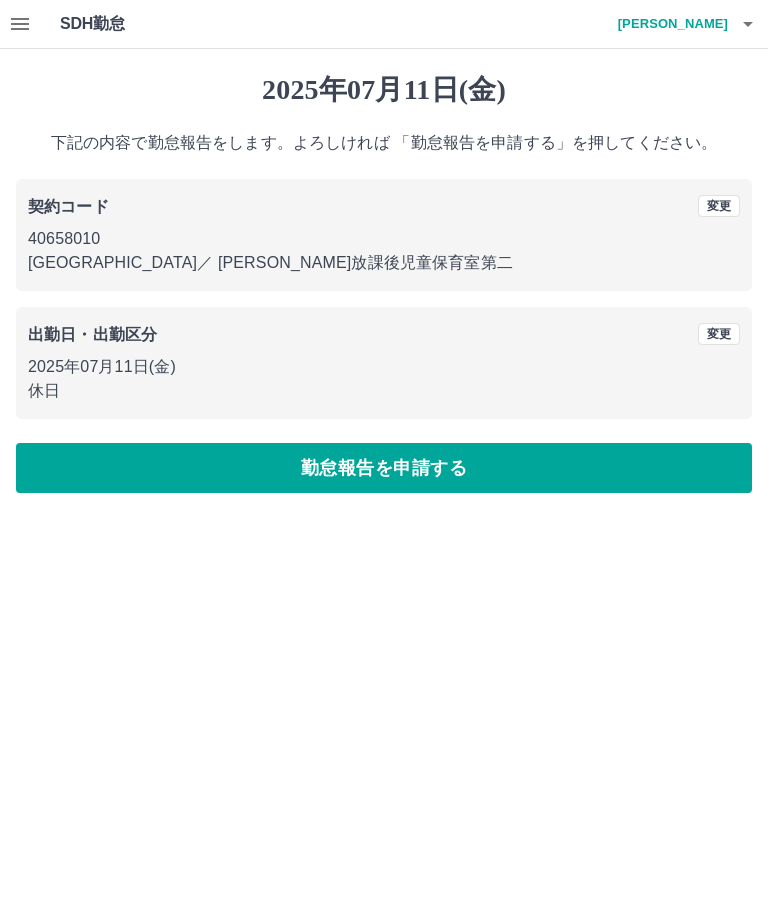 click on "勤怠報告を申請する" at bounding box center [384, 468] 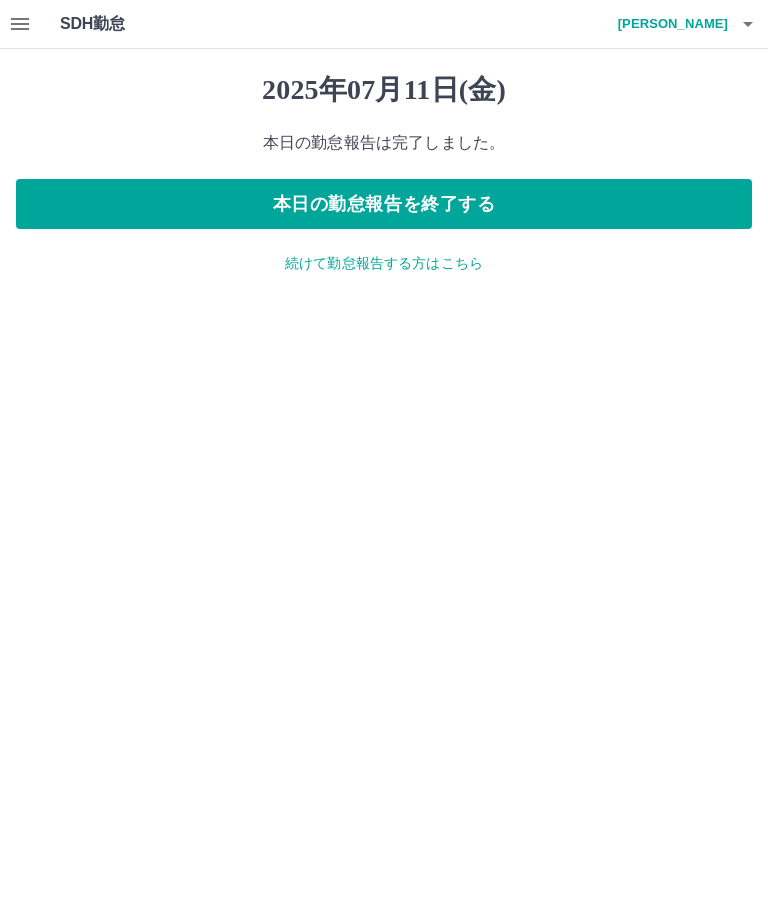 click on "本日の勤怠報告を終了する" at bounding box center (384, 204) 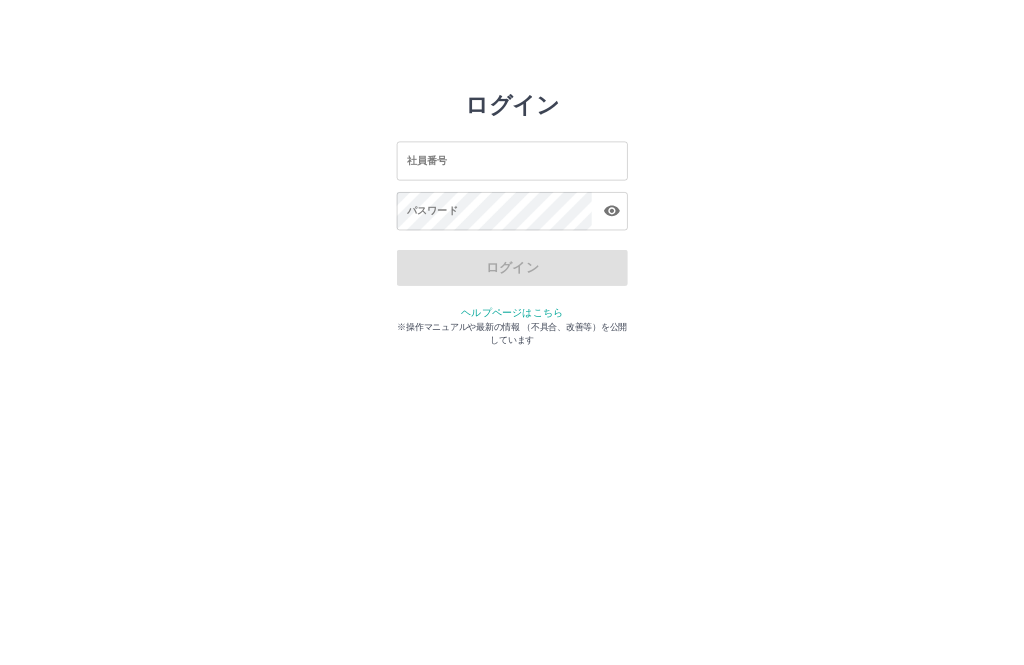 scroll, scrollTop: 0, scrollLeft: 0, axis: both 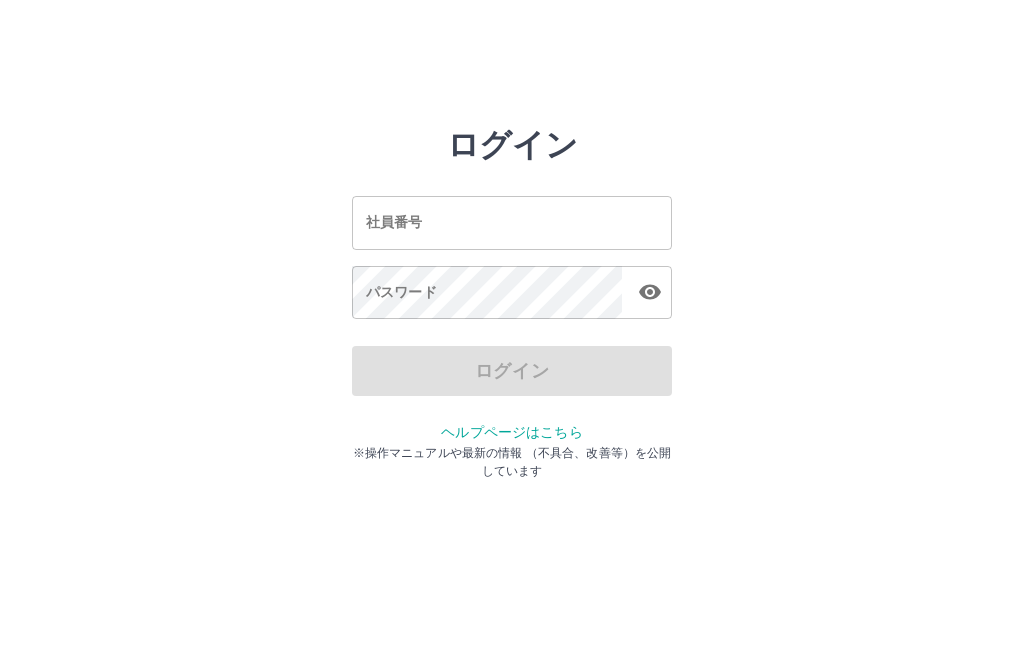 click on "社員番号" at bounding box center (512, 222) 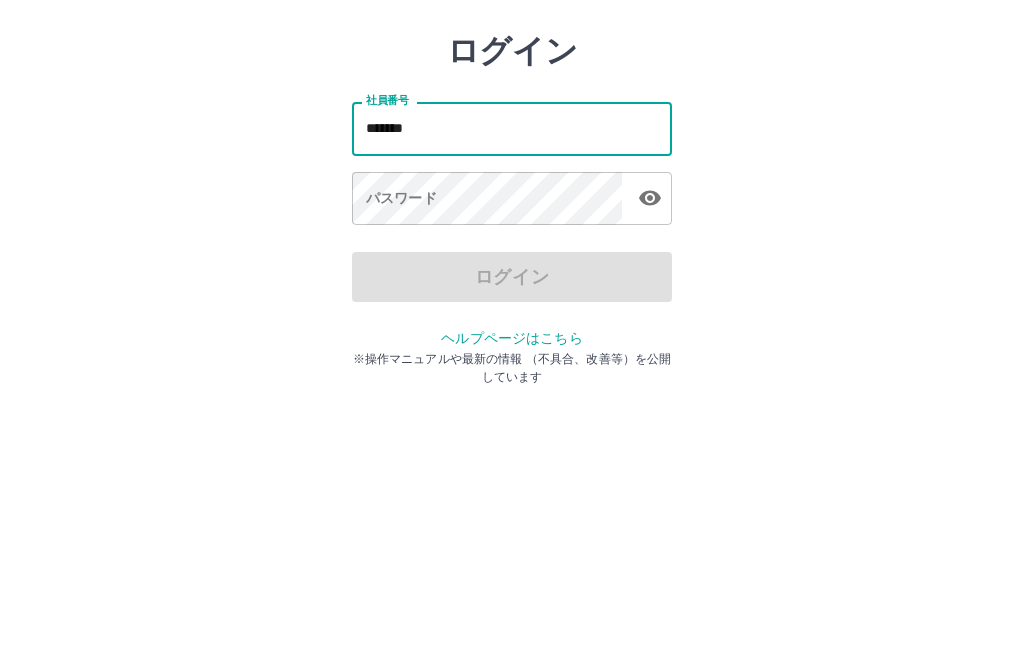 type on "*******" 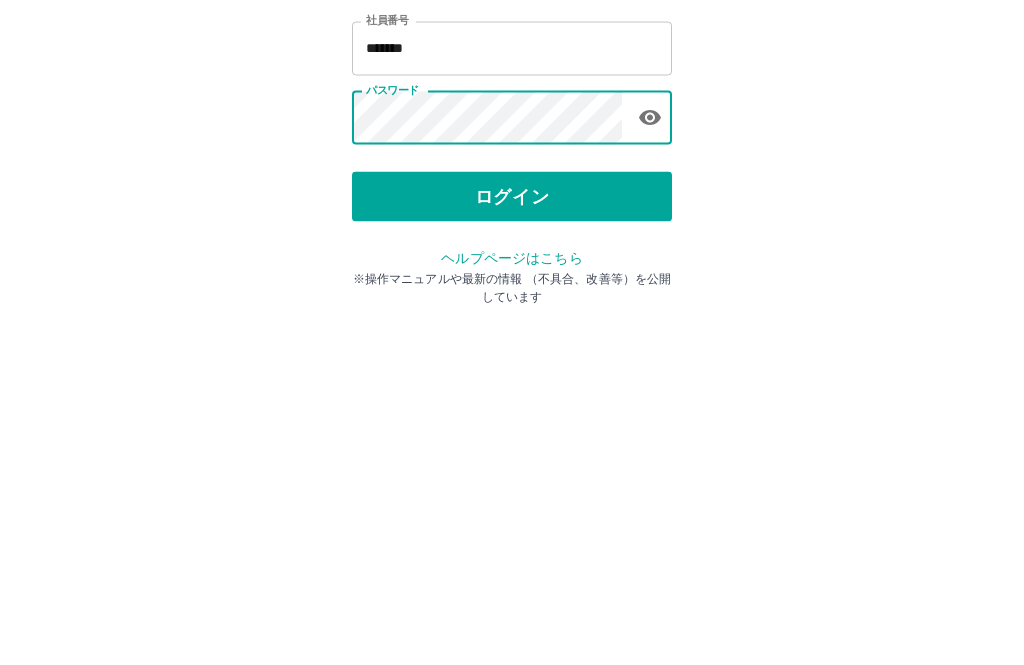 click on "ログイン" at bounding box center [512, 371] 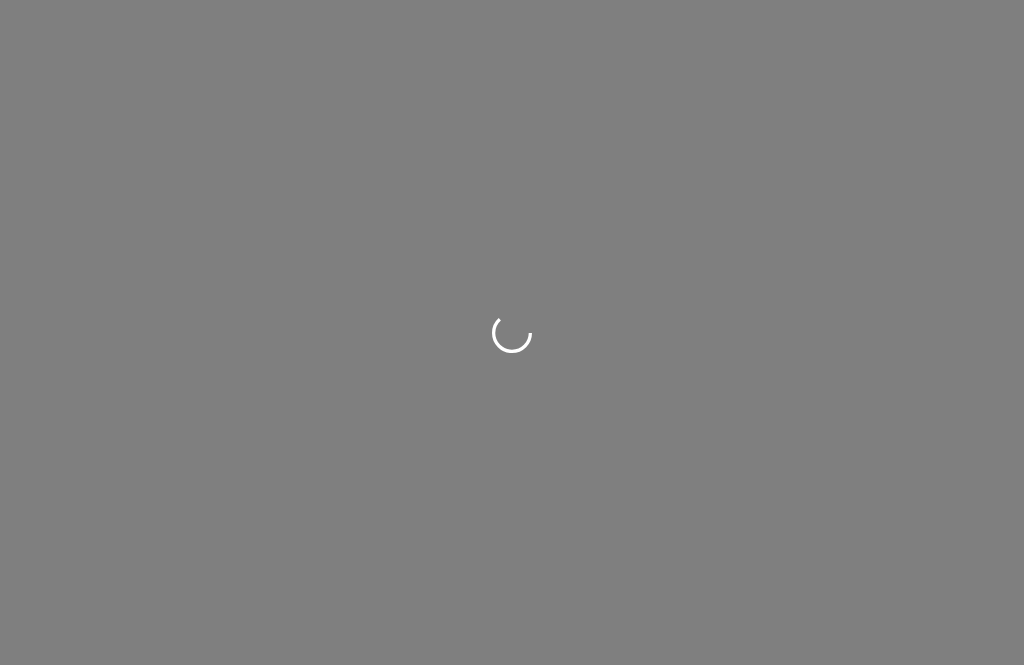 scroll, scrollTop: 0, scrollLeft: 0, axis: both 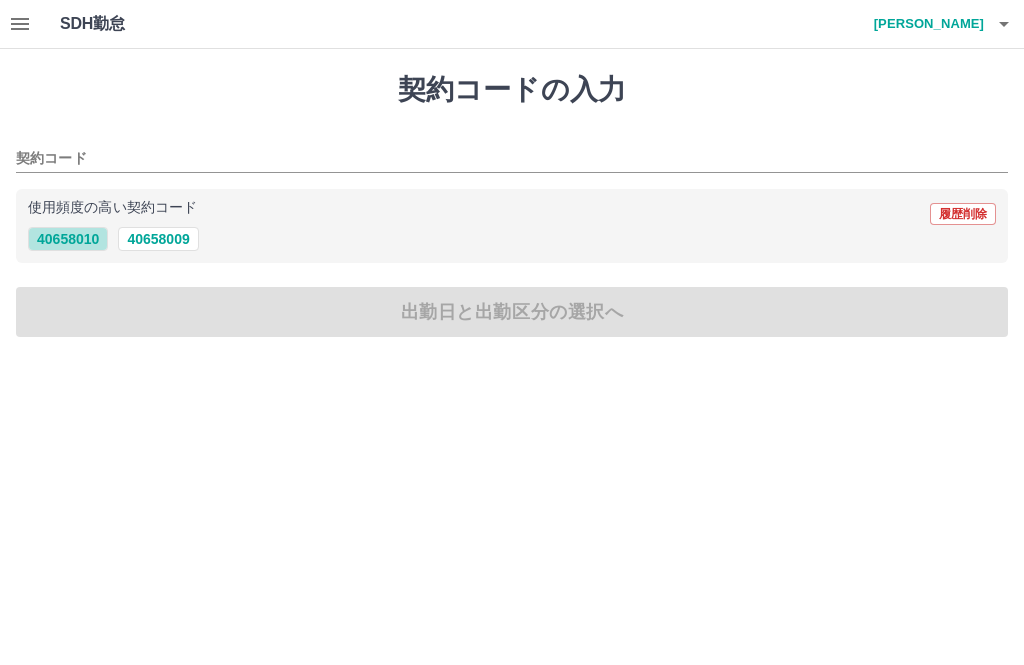 click on "40658010" at bounding box center (68, 239) 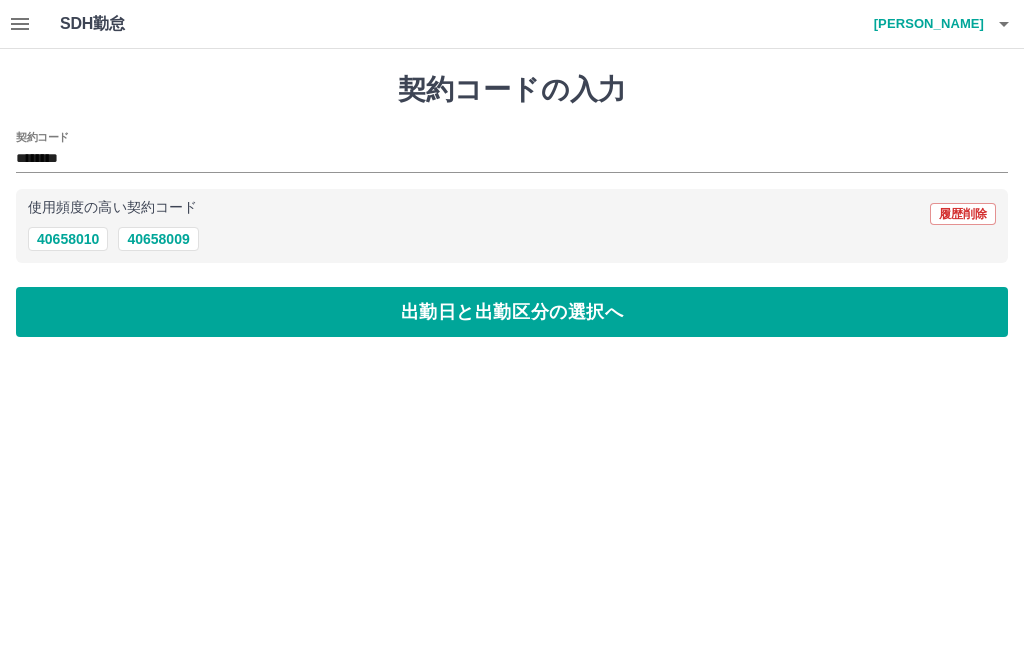 click on "出勤日と出勤区分の選択へ" at bounding box center (512, 312) 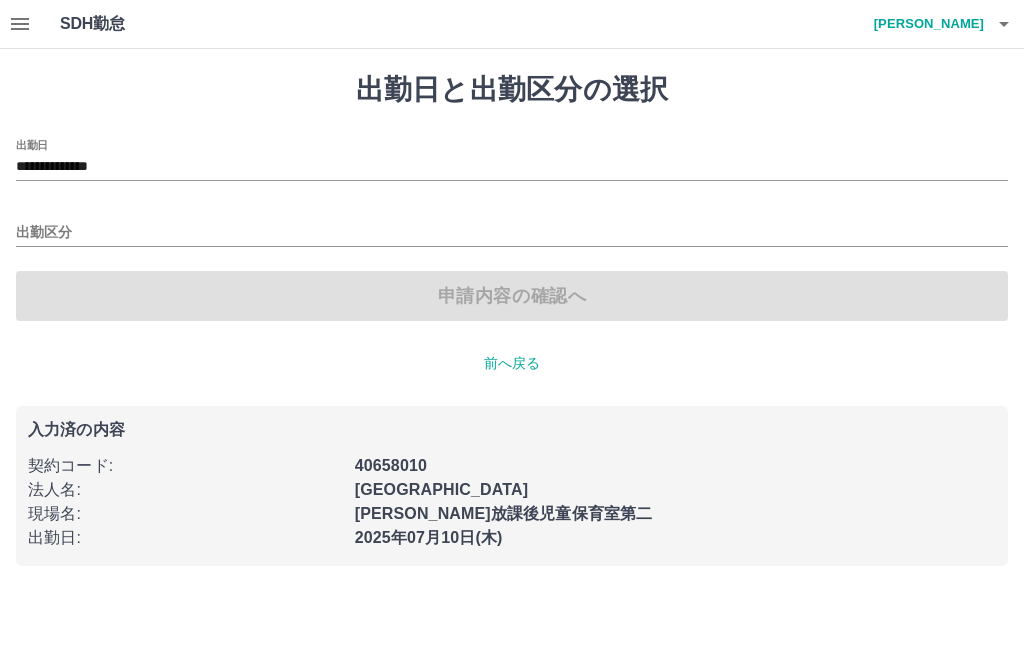 click on "出勤区分" at bounding box center (512, 233) 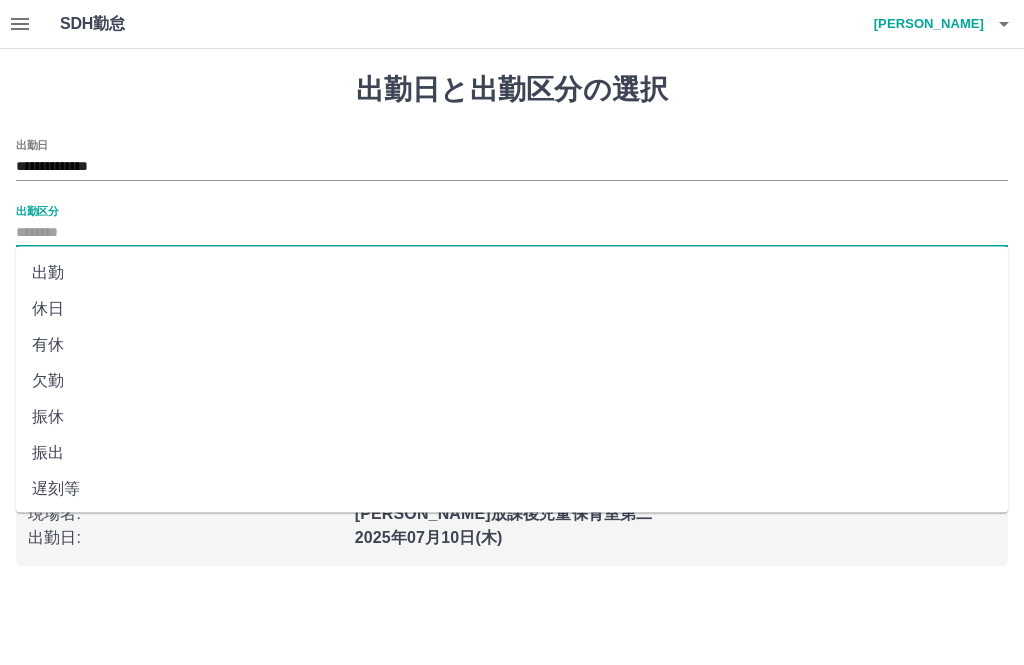 click on "出勤" at bounding box center [512, 273] 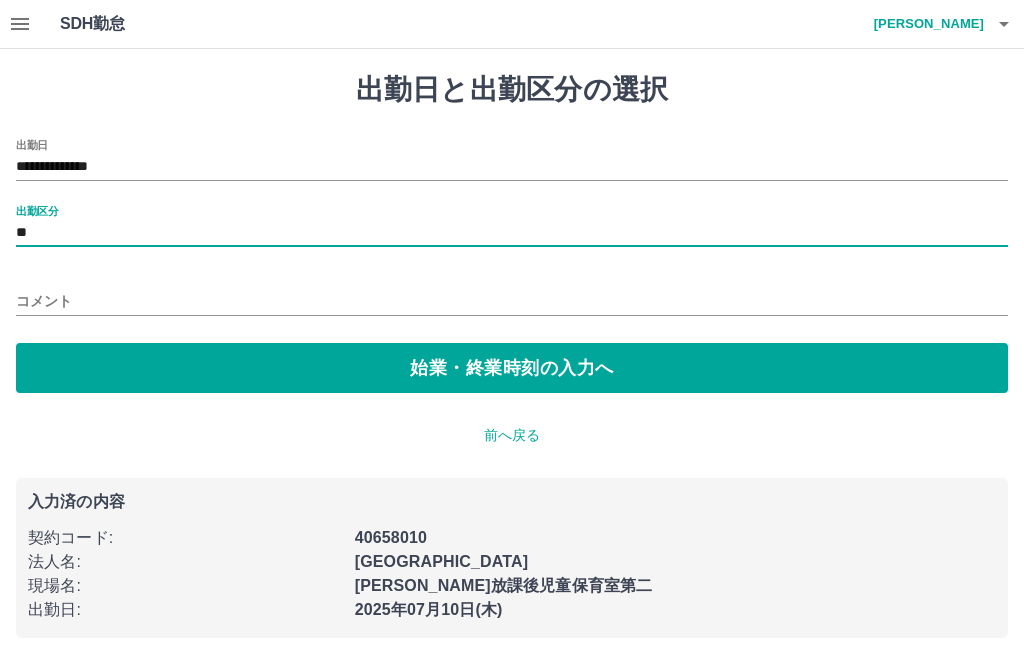 click on "始業・終業時刻の入力へ" at bounding box center [512, 368] 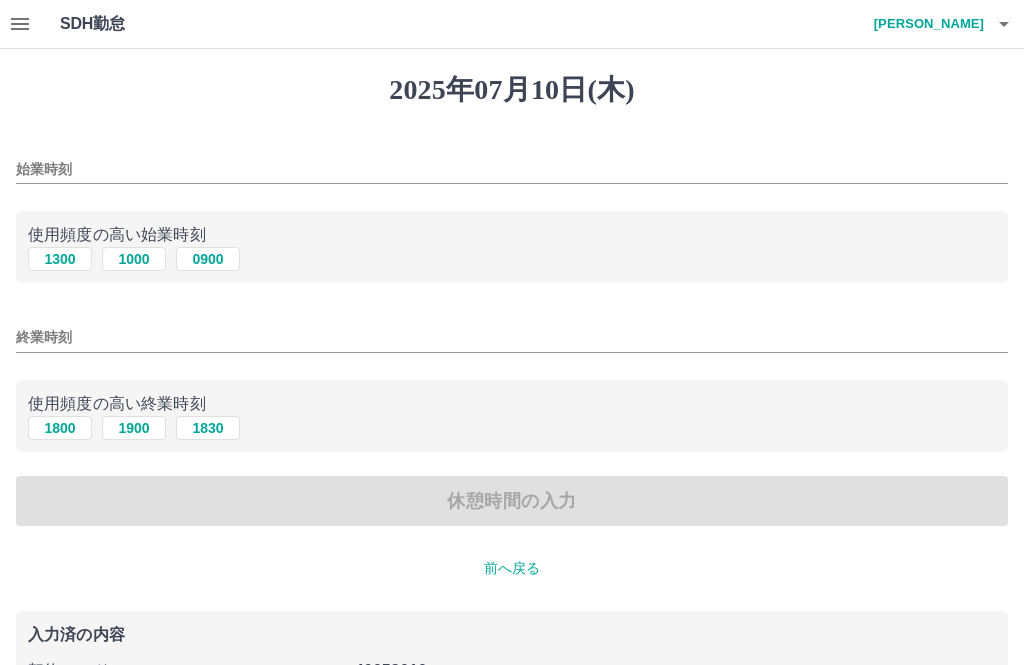 click on "1300" at bounding box center (60, 259) 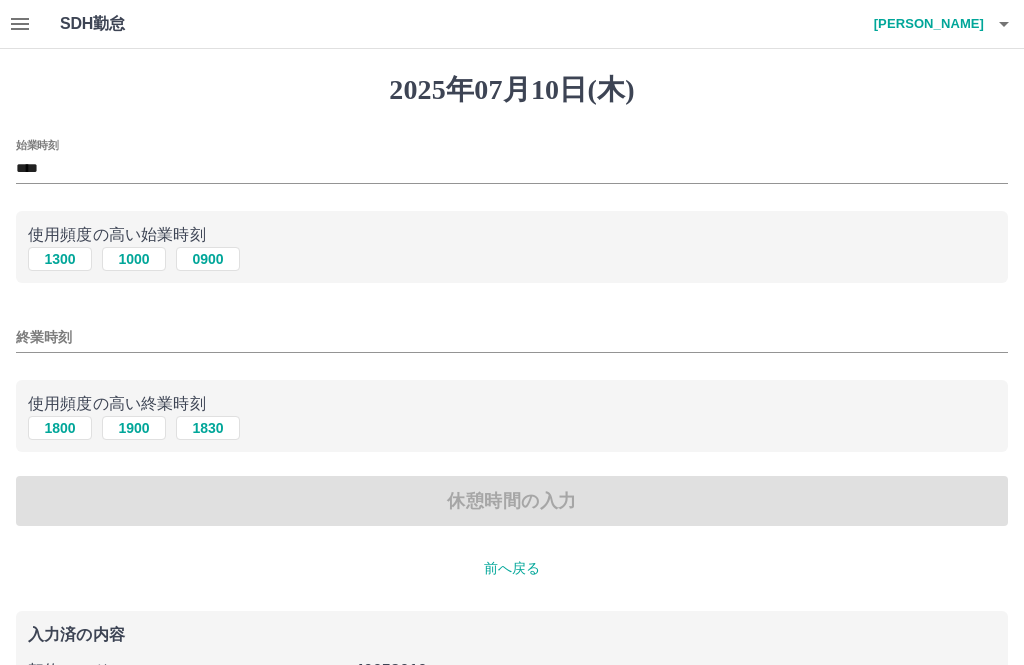 click on "1800" at bounding box center (60, 428) 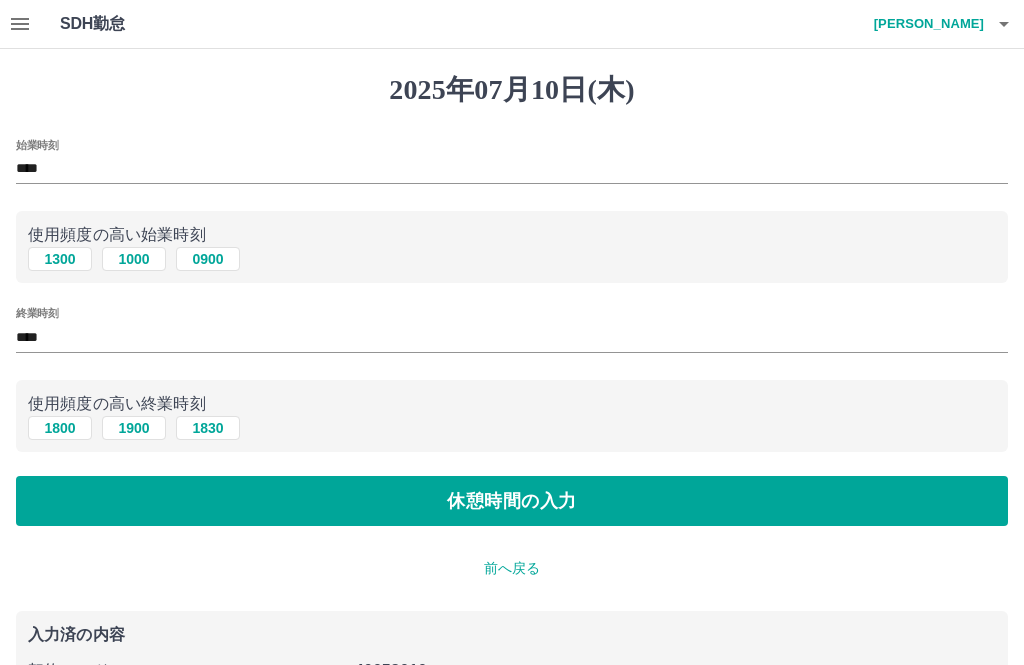 click on "休憩時間の入力" at bounding box center [512, 501] 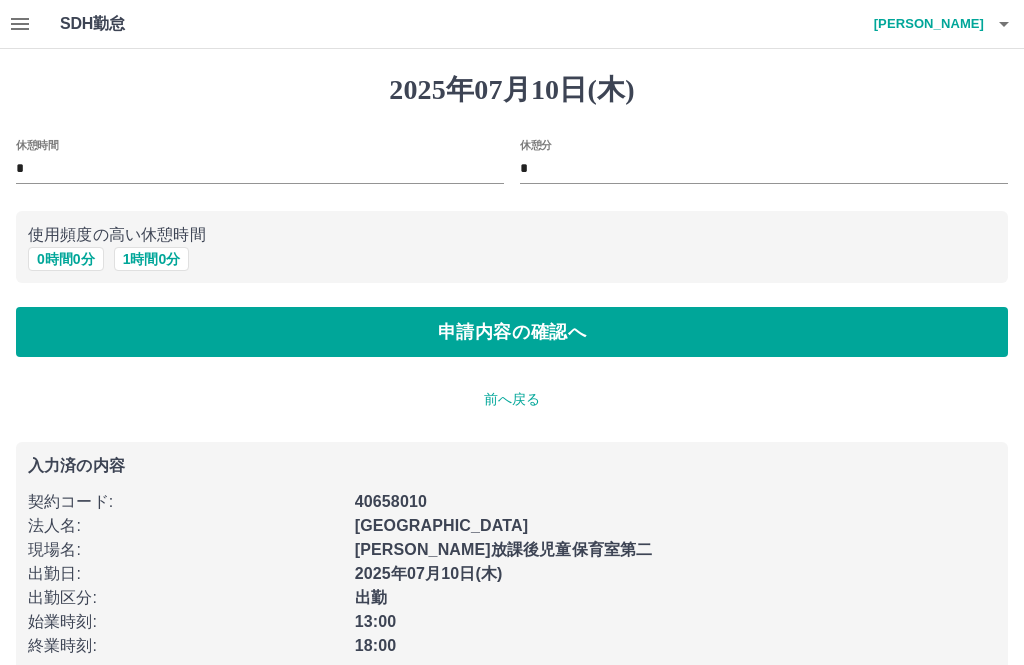 click on "申請内容の確認へ" at bounding box center [512, 332] 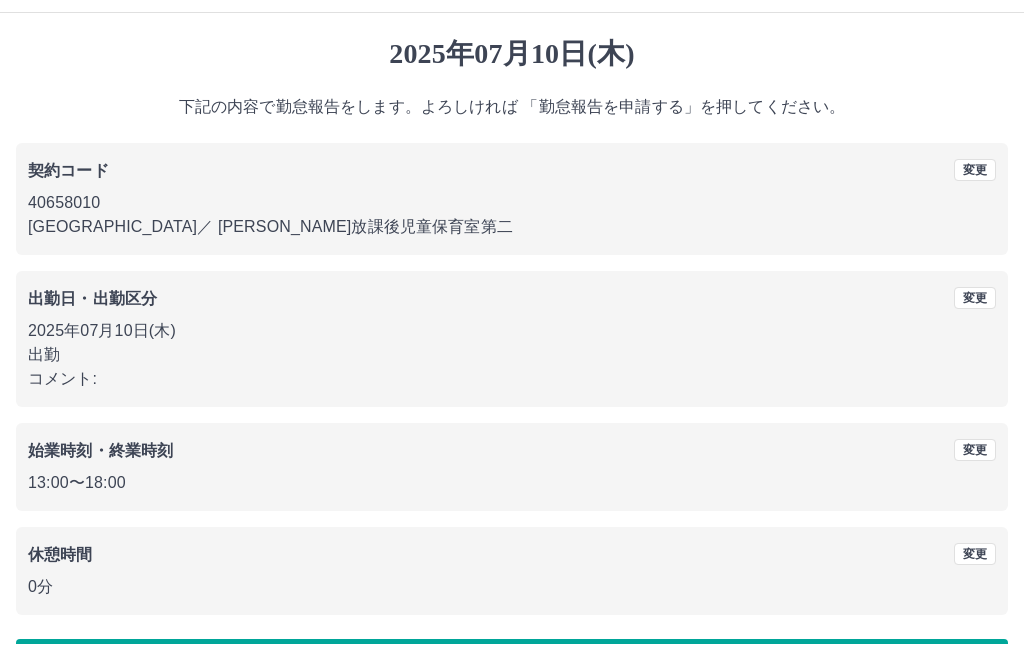 scroll, scrollTop: 19, scrollLeft: 0, axis: vertical 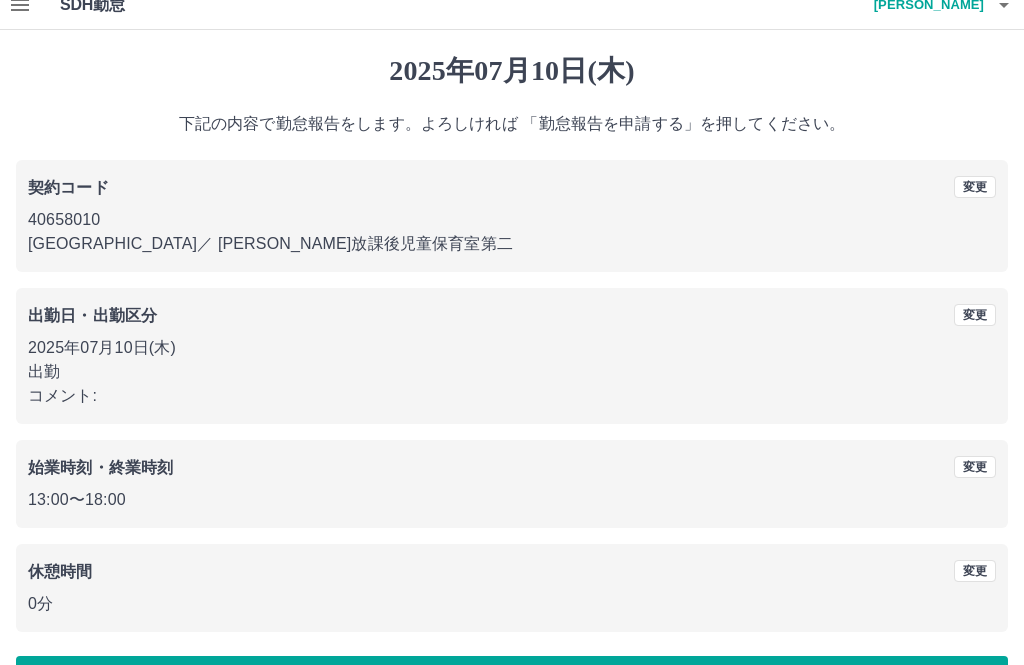 click on "勤怠報告を申請する" at bounding box center [512, 681] 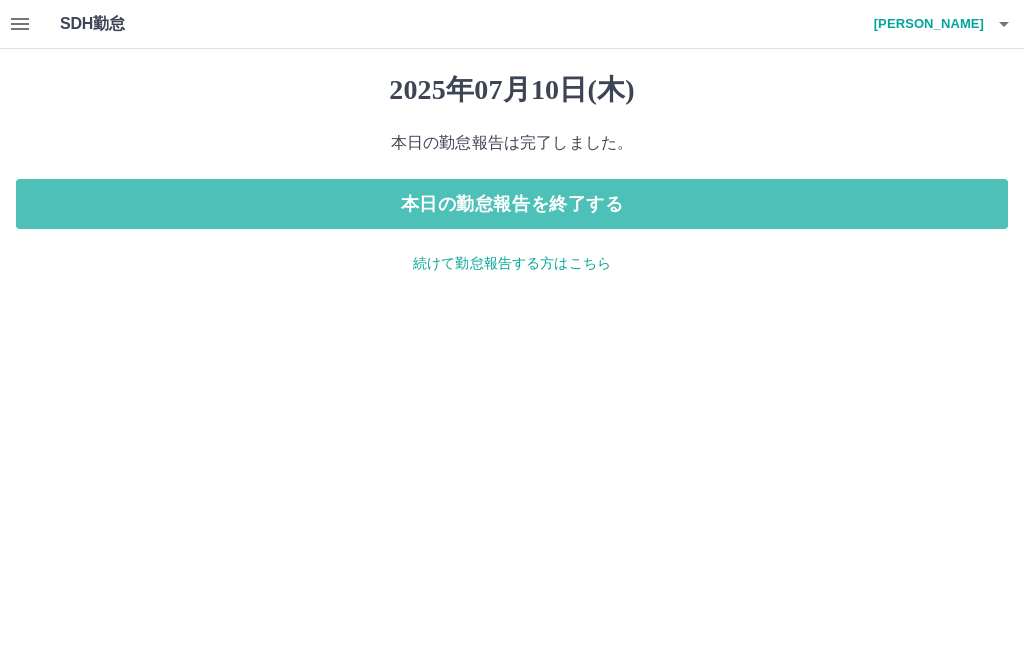 click on "本日の勤怠報告を終了する" at bounding box center [512, 204] 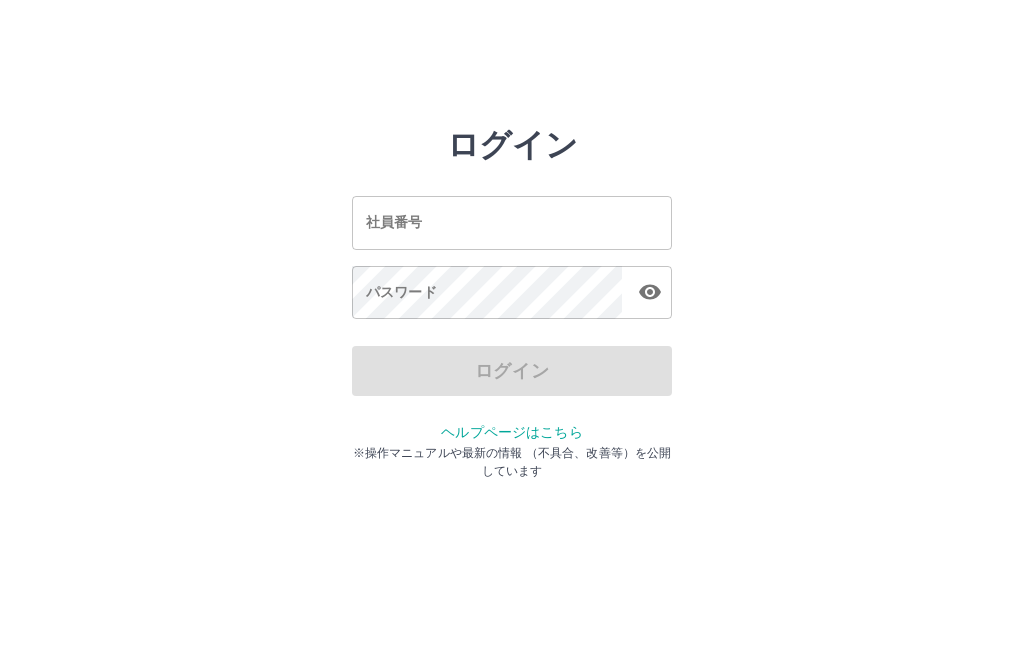 scroll, scrollTop: 0, scrollLeft: 0, axis: both 